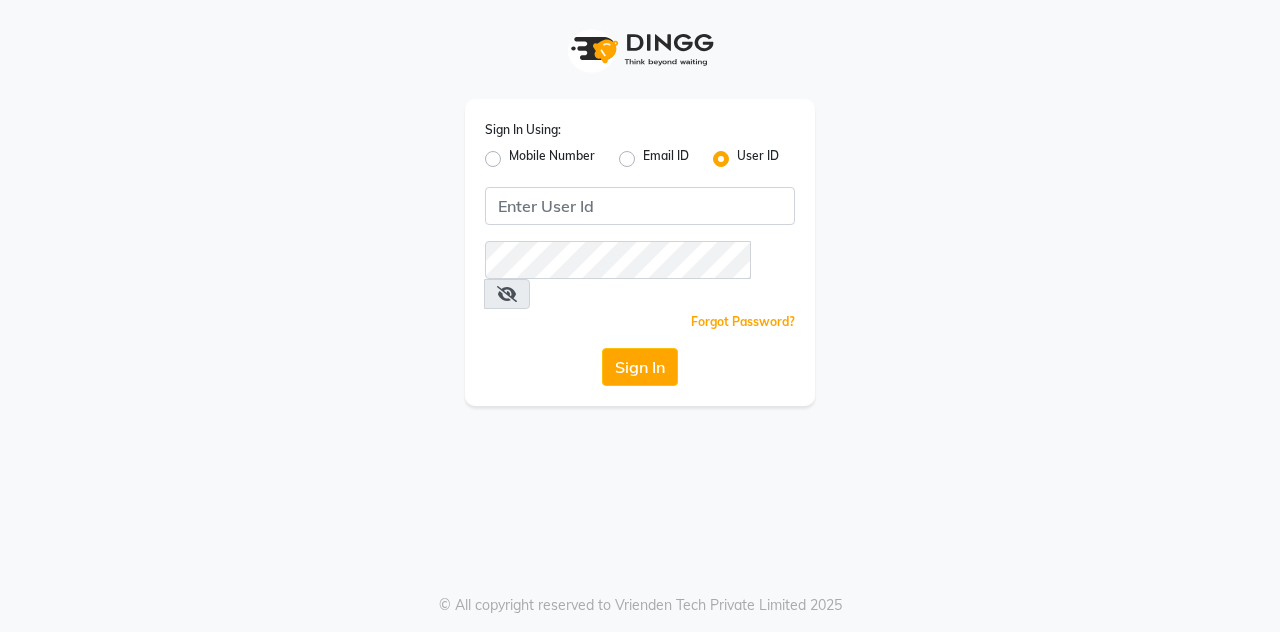 scroll, scrollTop: 0, scrollLeft: 0, axis: both 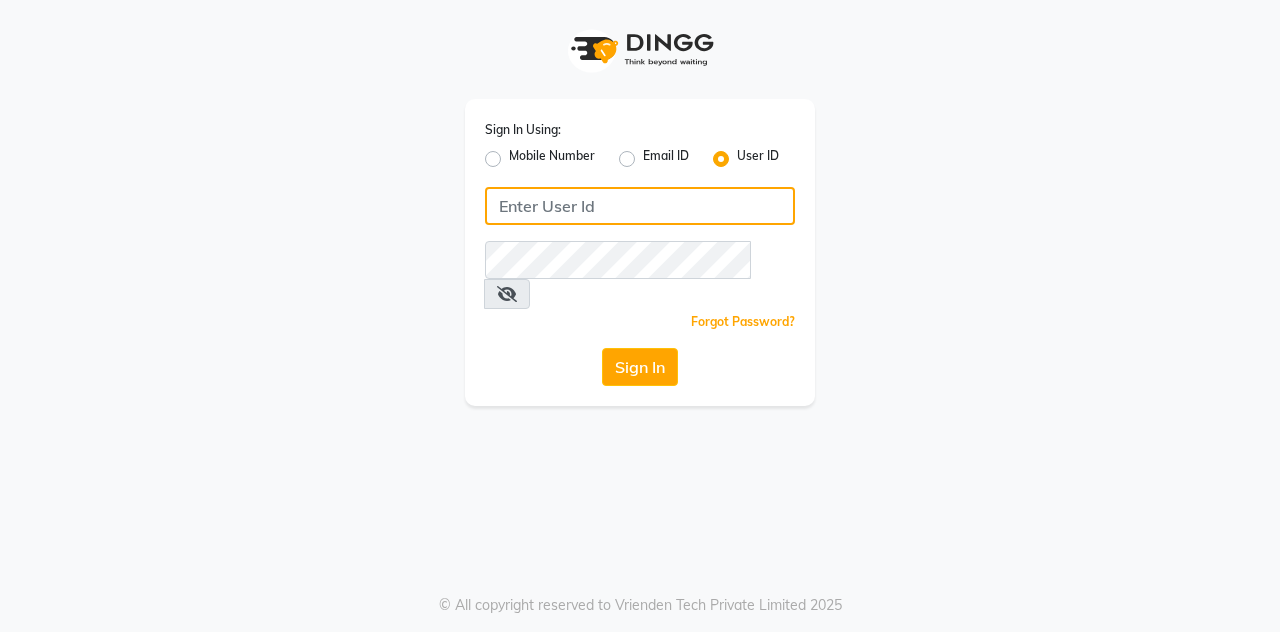 type on "playsalon" 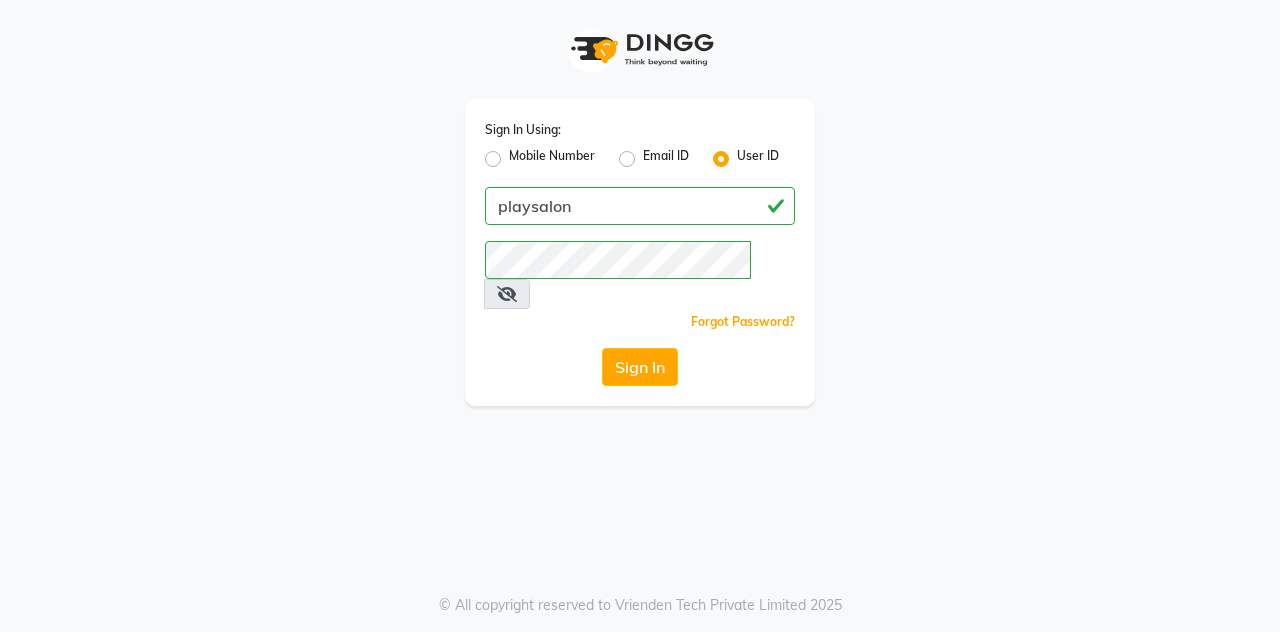 click on "Sign In" 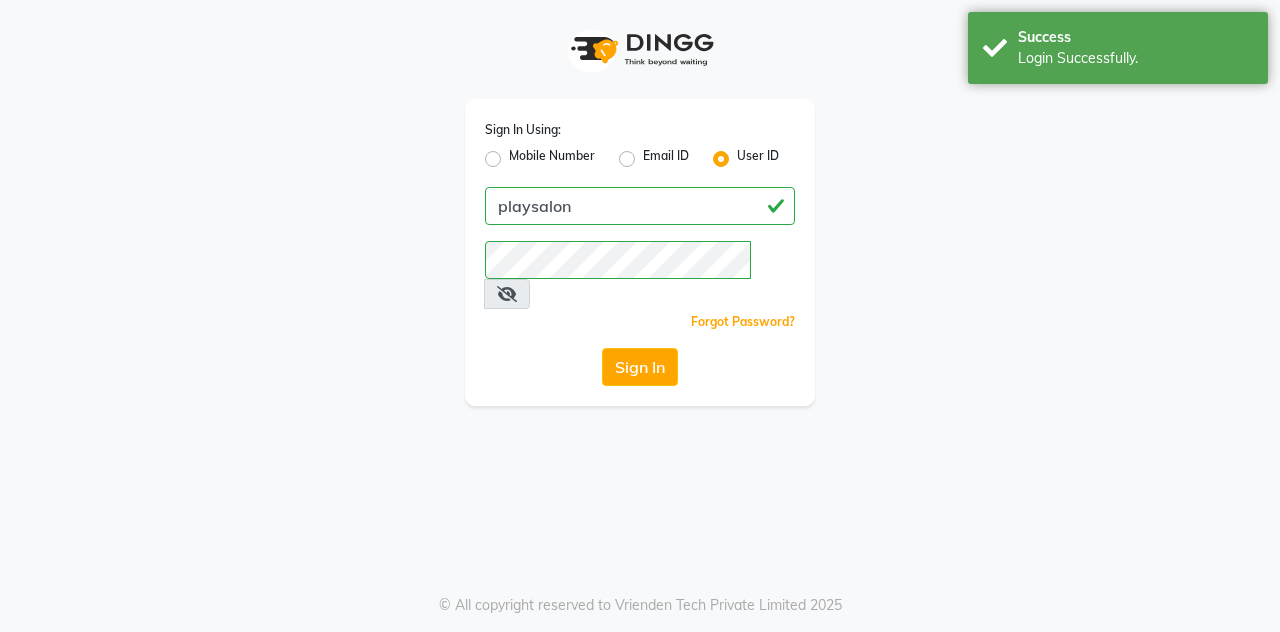 select on "92" 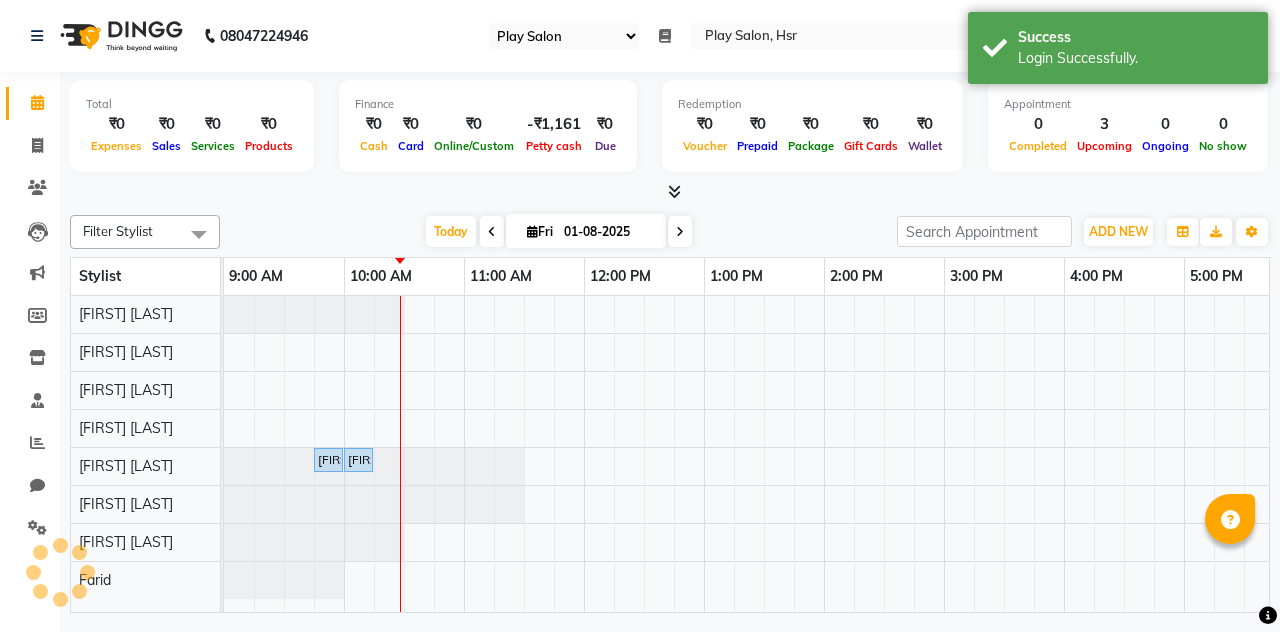 scroll, scrollTop: 0, scrollLeft: 0, axis: both 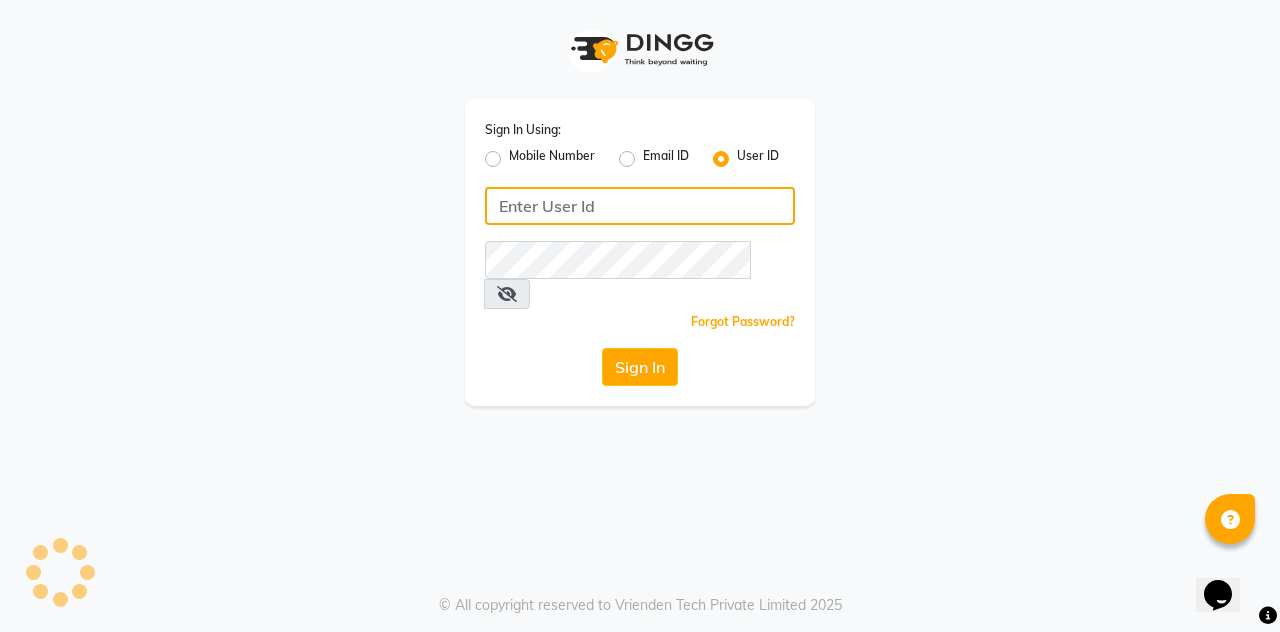 type on "playsalon" 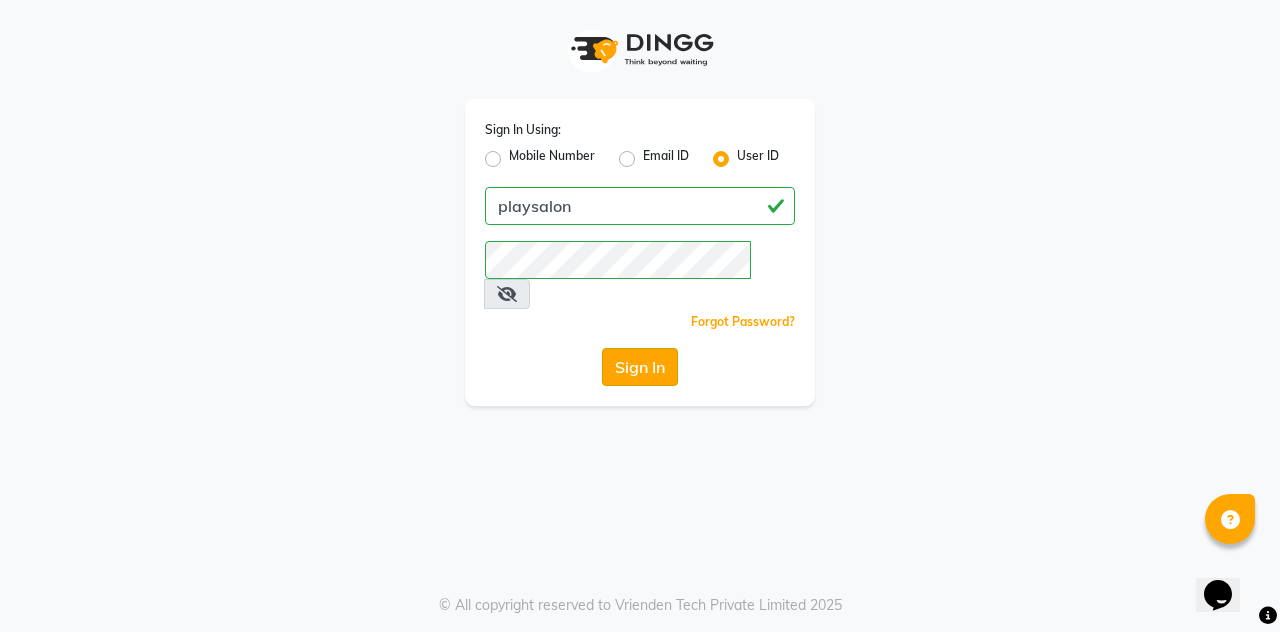 click on "Sign In" 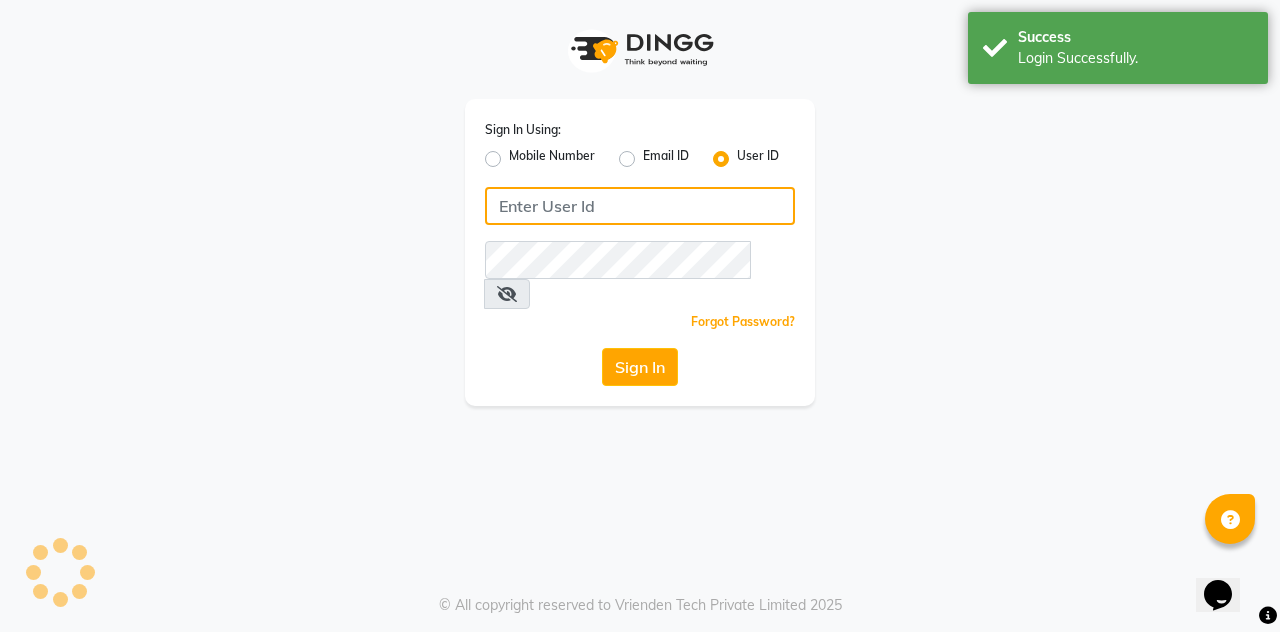 type on "playsalon" 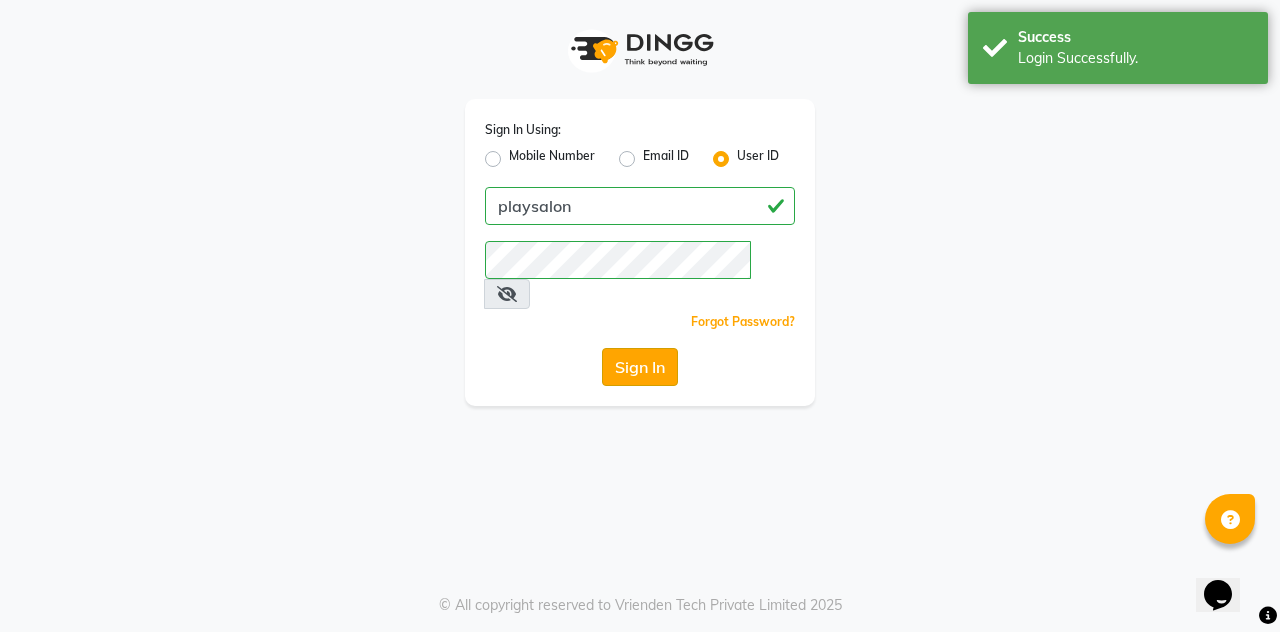 click on "Sign In" 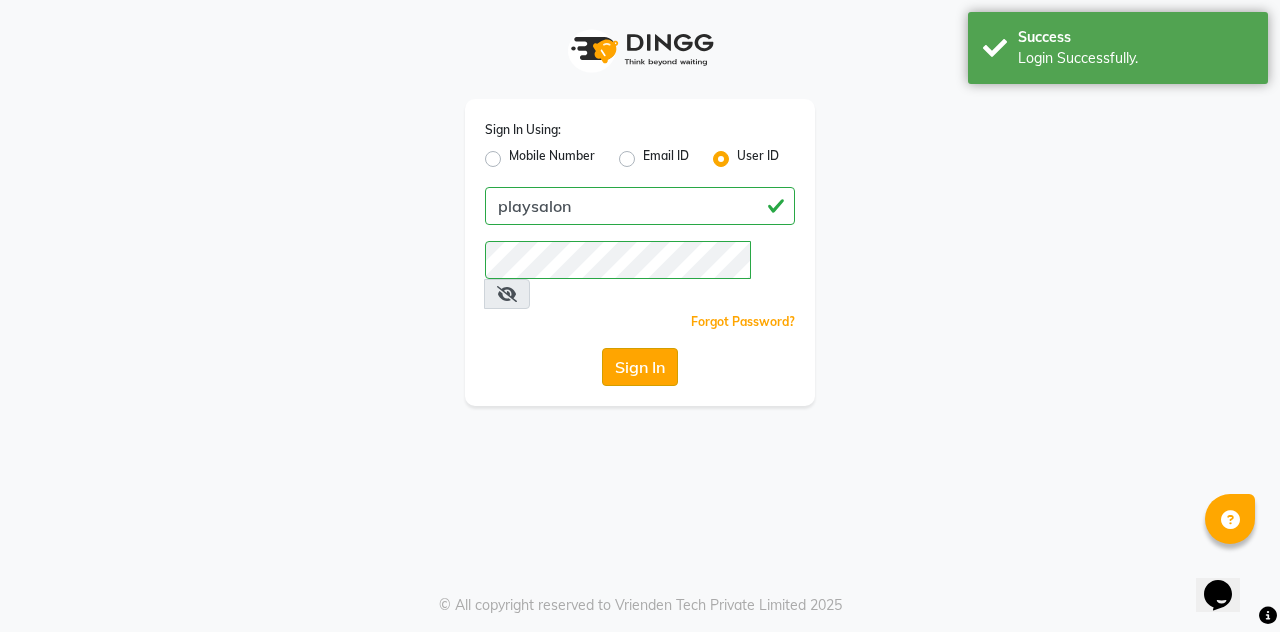 click on "Sign In" 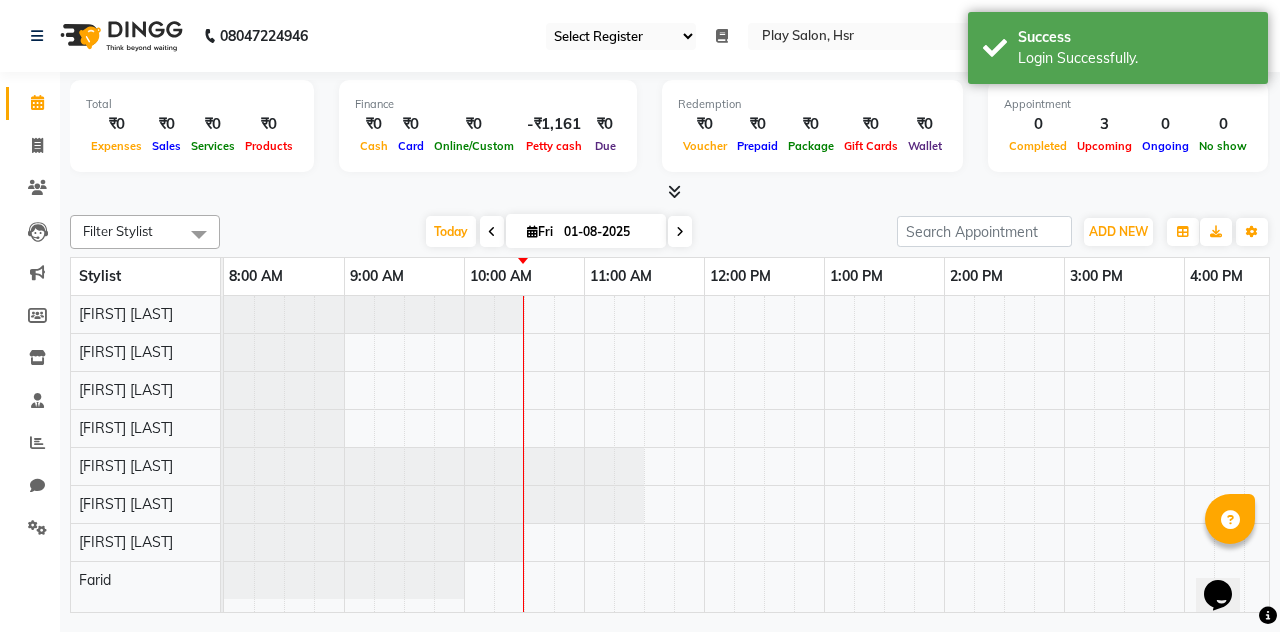 select on "92" 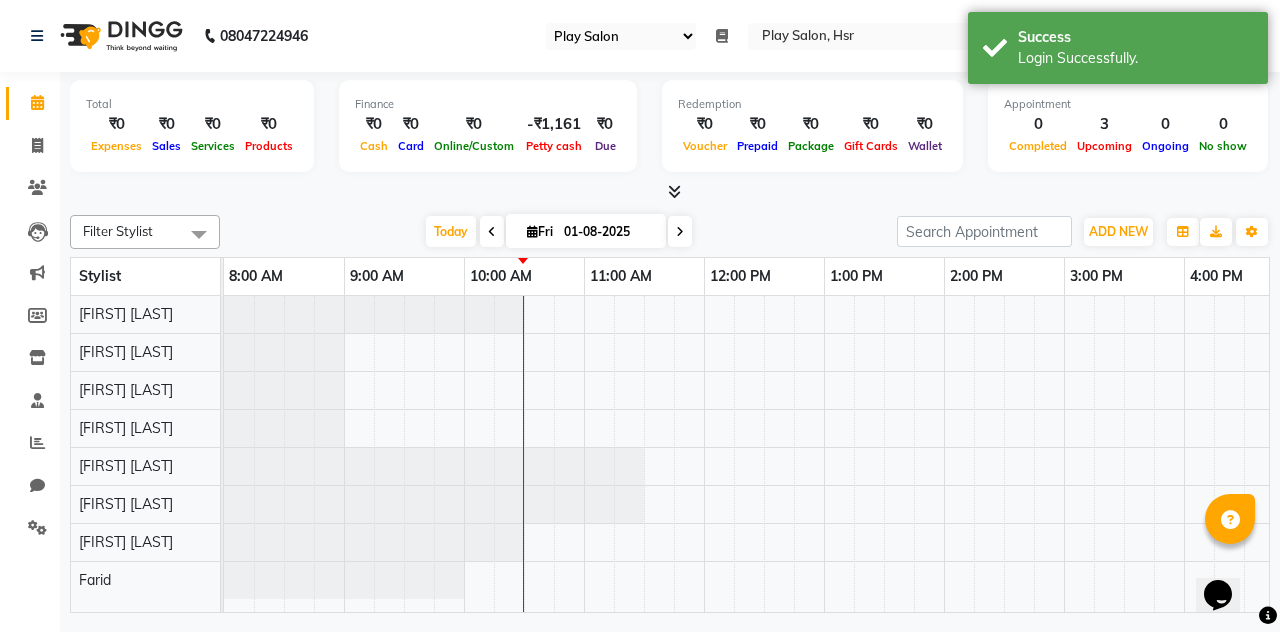 select on "en" 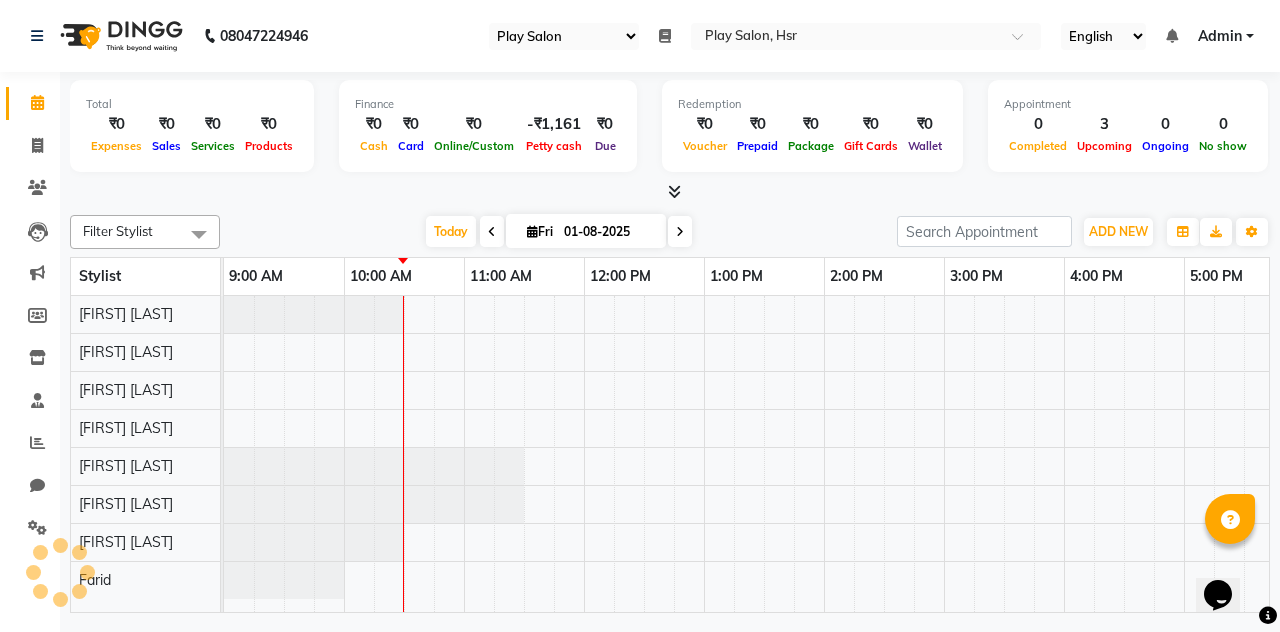 scroll, scrollTop: 0, scrollLeft: 0, axis: both 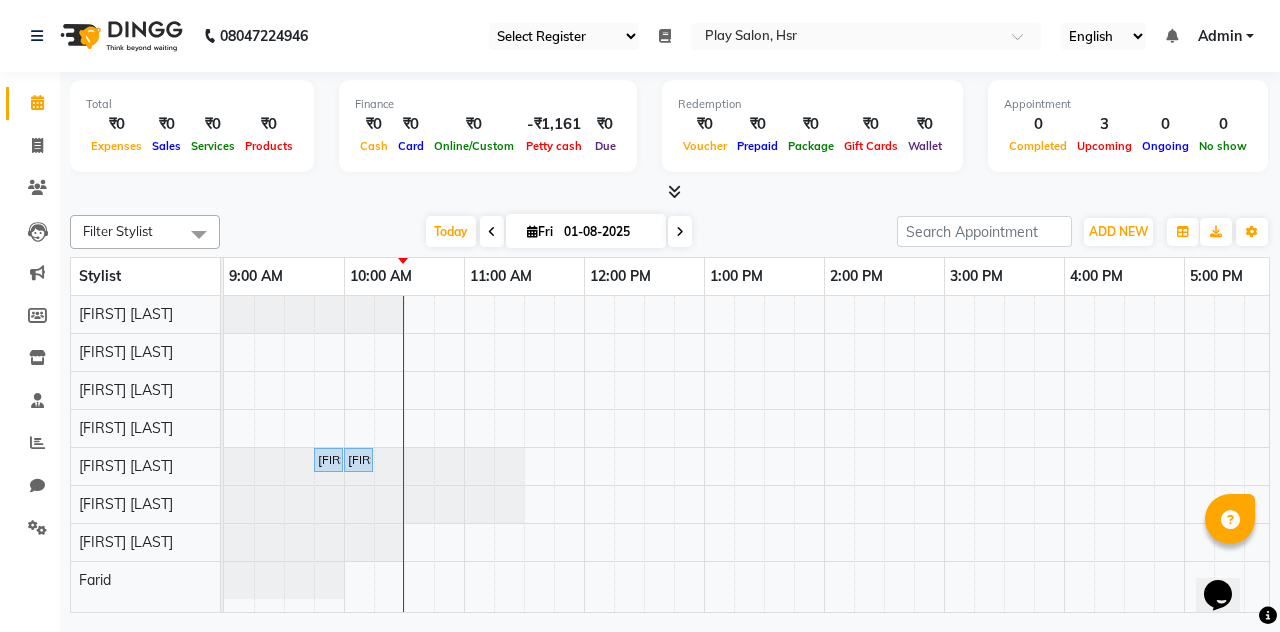 click at bounding box center (492, 231) 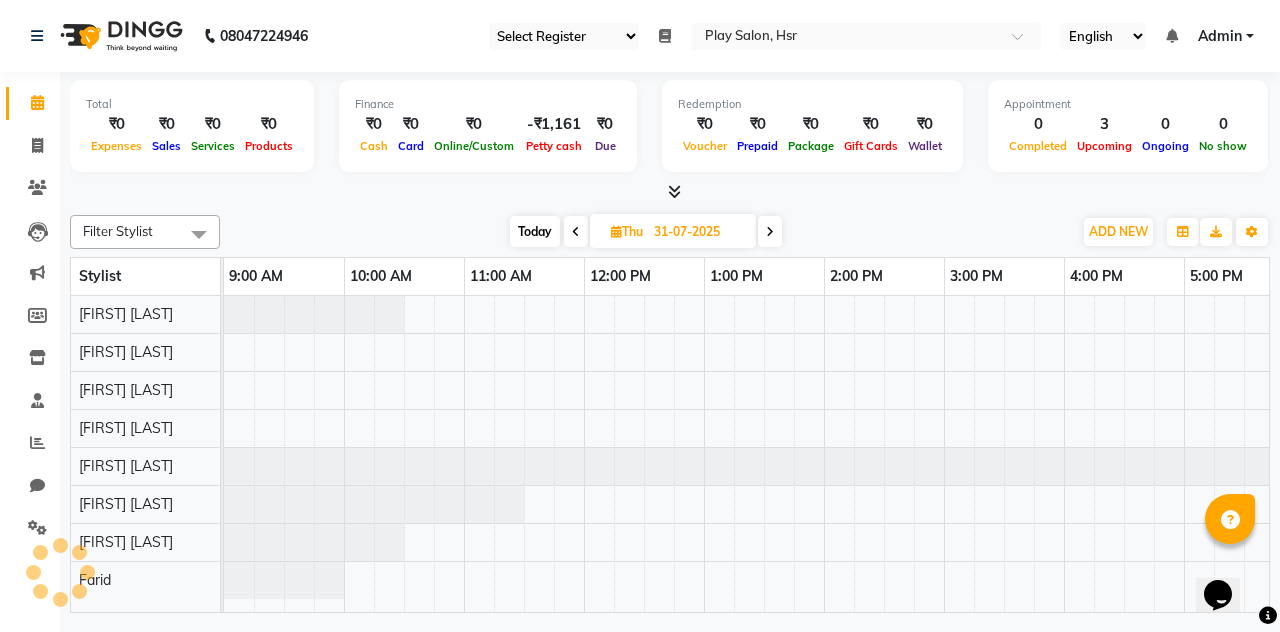 scroll, scrollTop: 0, scrollLeft: 121, axis: horizontal 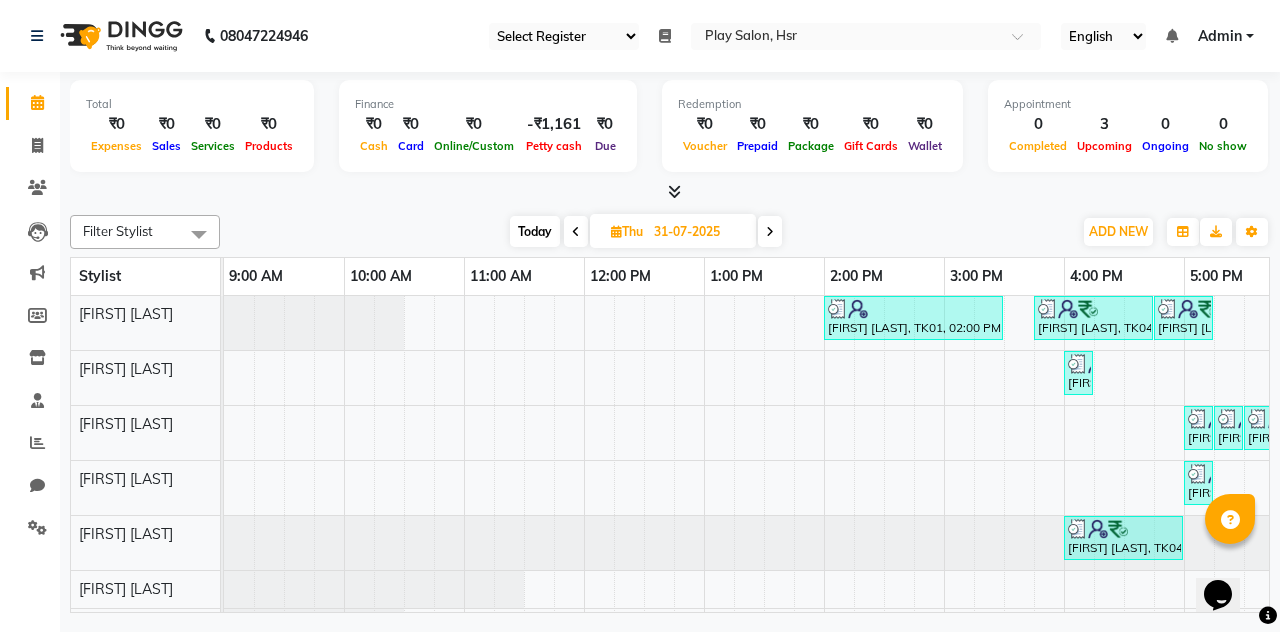 click at bounding box center (770, 231) 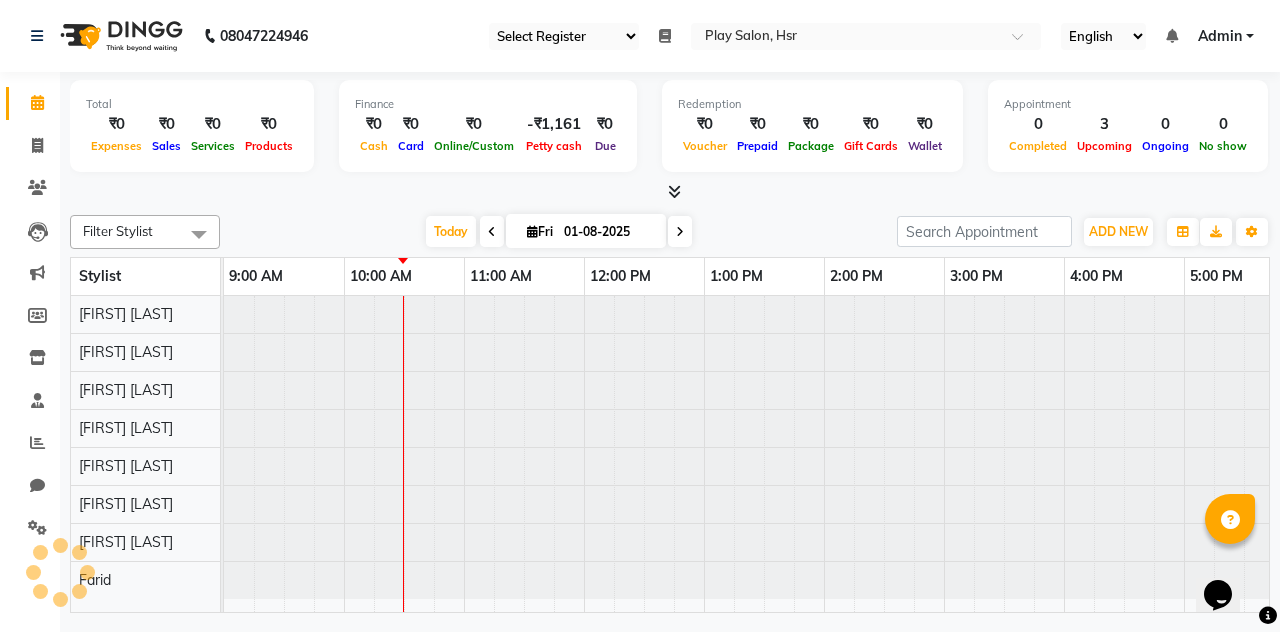 scroll, scrollTop: 0, scrollLeft: 121, axis: horizontal 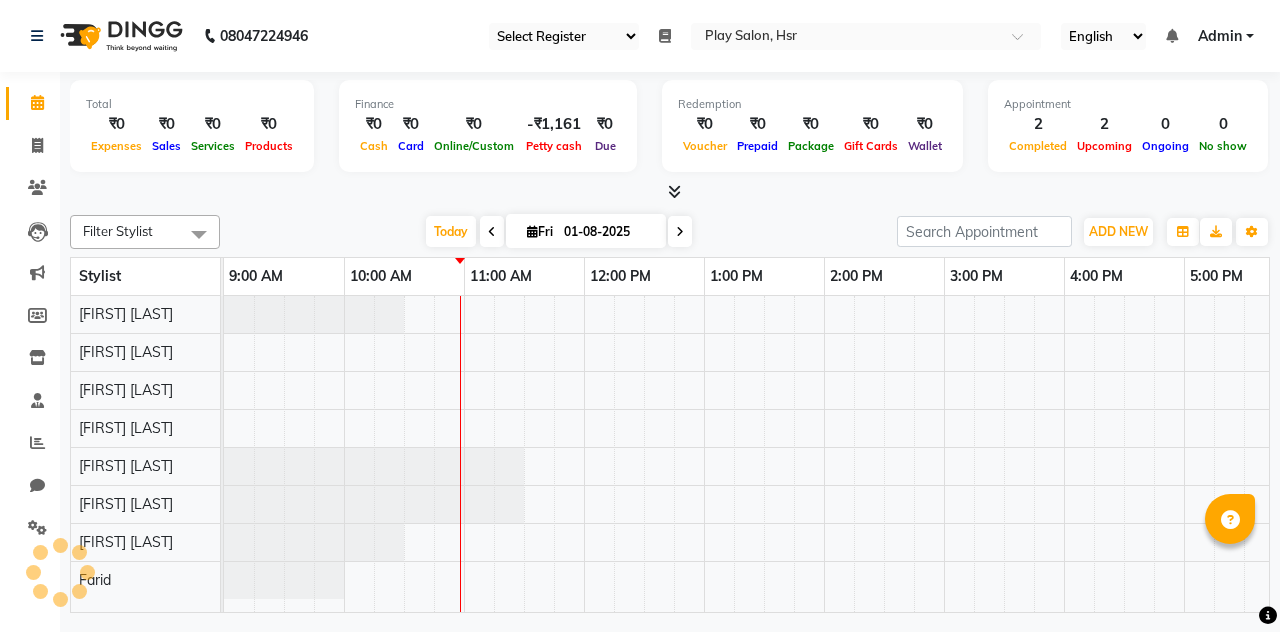 select on "92" 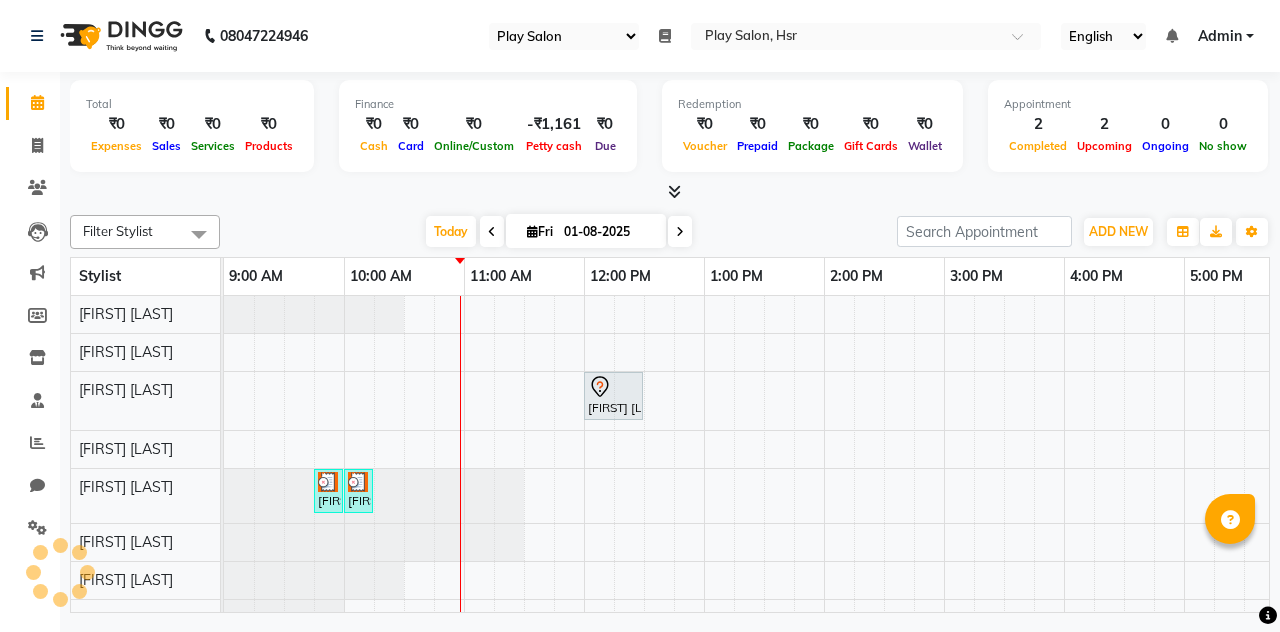 scroll, scrollTop: 0, scrollLeft: 121, axis: horizontal 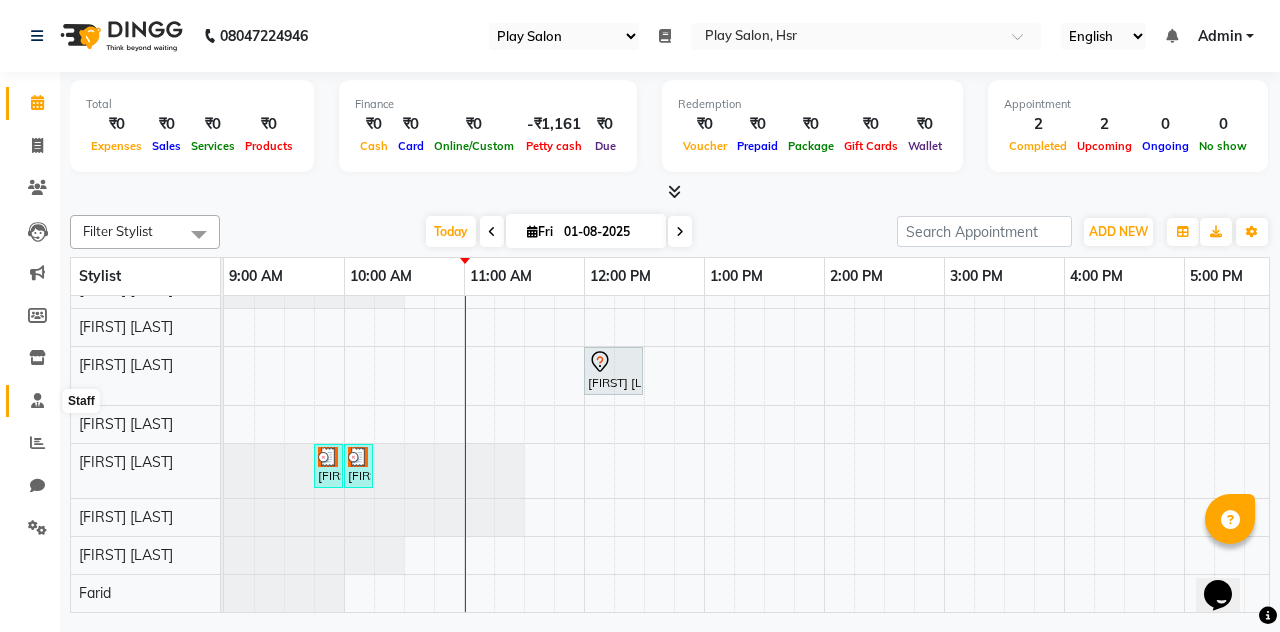 click 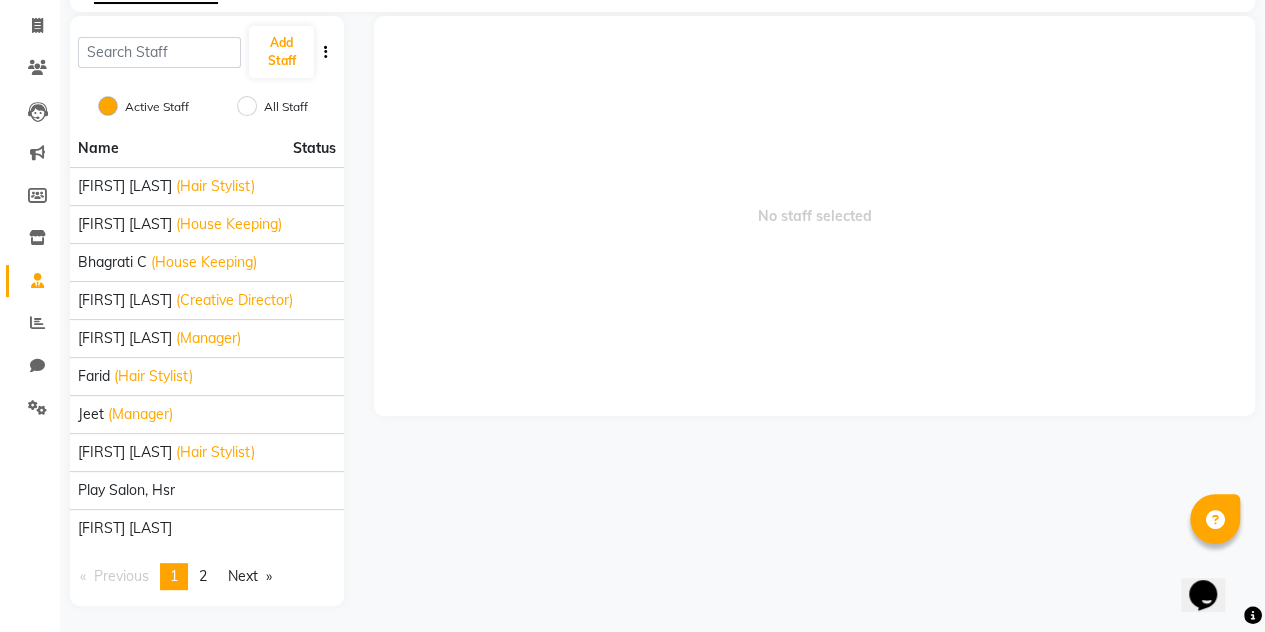 scroll, scrollTop: 0, scrollLeft: 0, axis: both 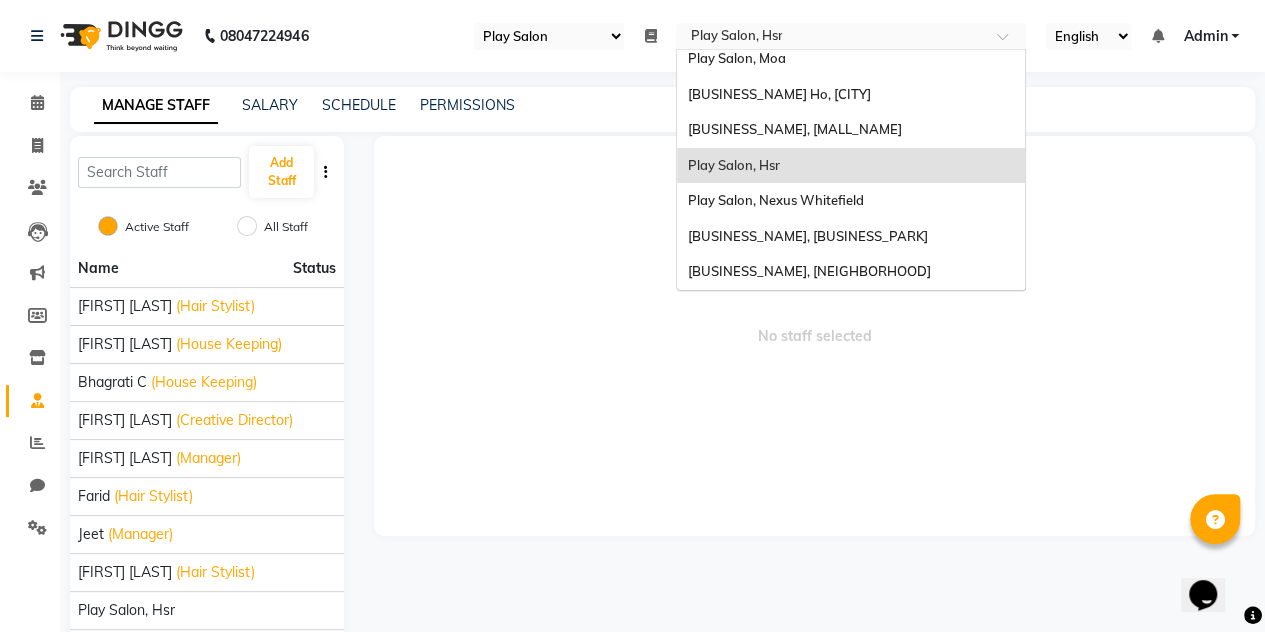 click at bounding box center [831, 38] 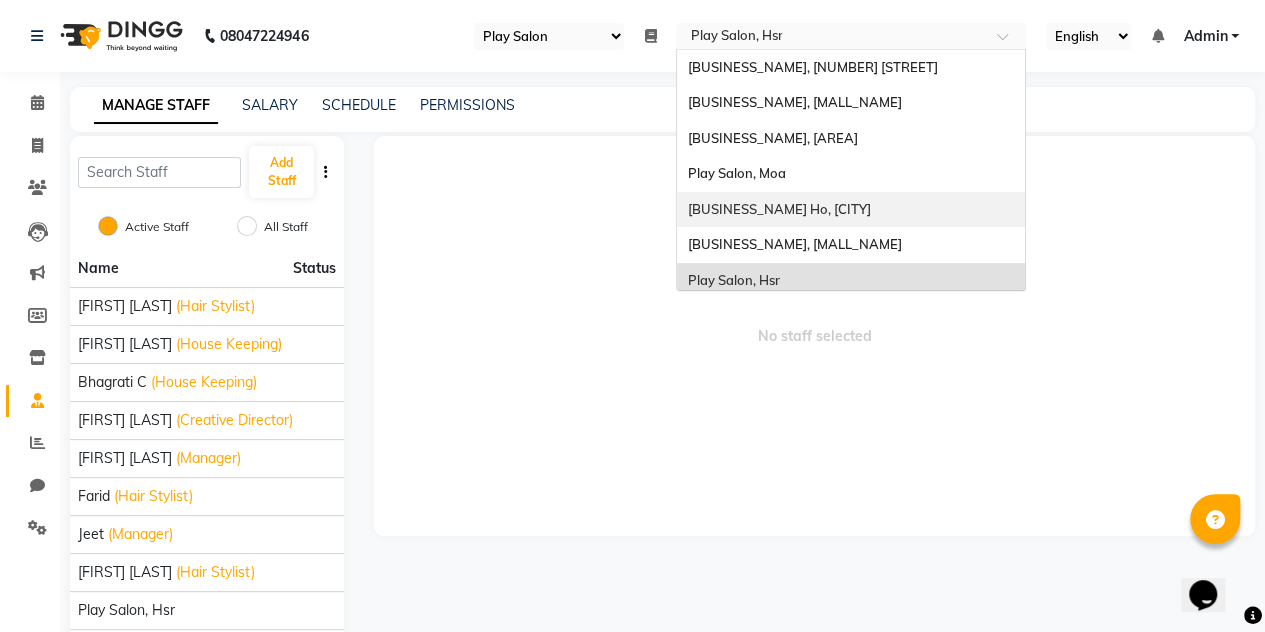 scroll, scrollTop: 114, scrollLeft: 0, axis: vertical 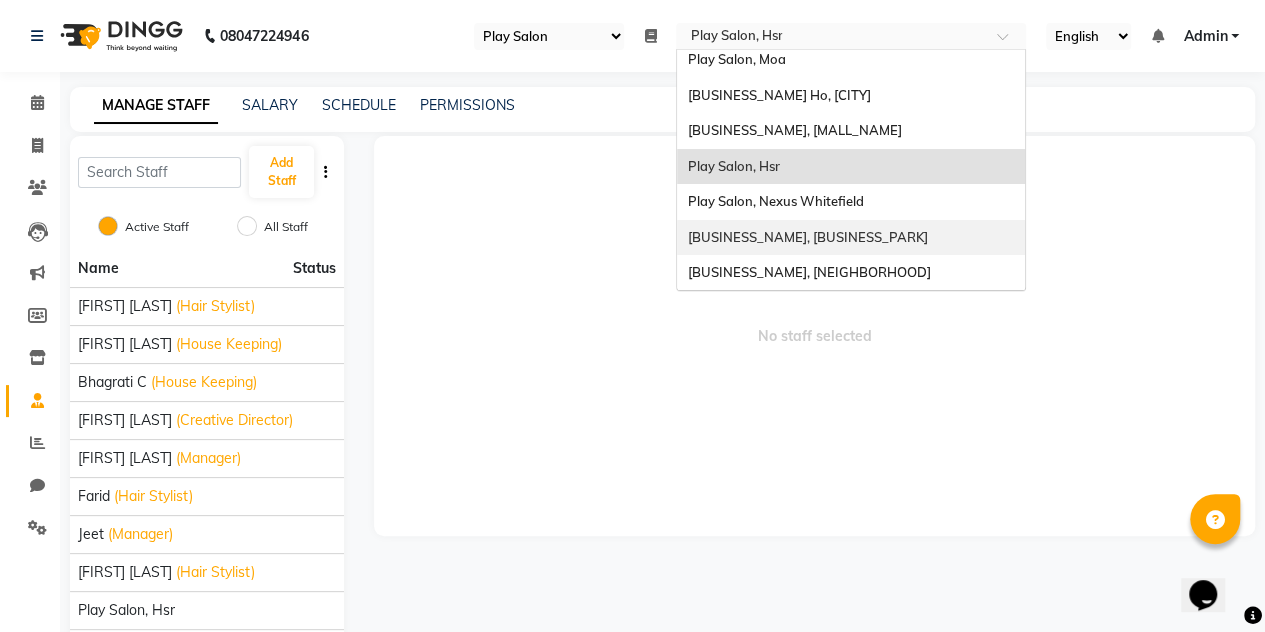 click on "Play Salon, Embassy Tech Village" at bounding box center [807, 237] 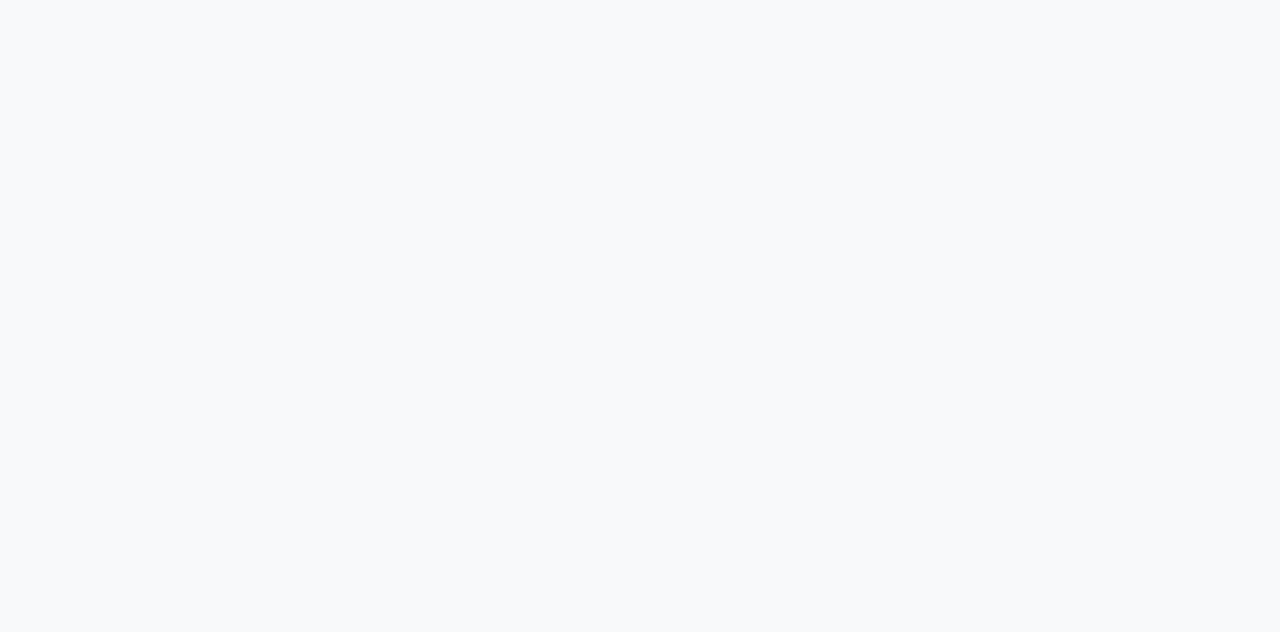 scroll, scrollTop: 0, scrollLeft: 0, axis: both 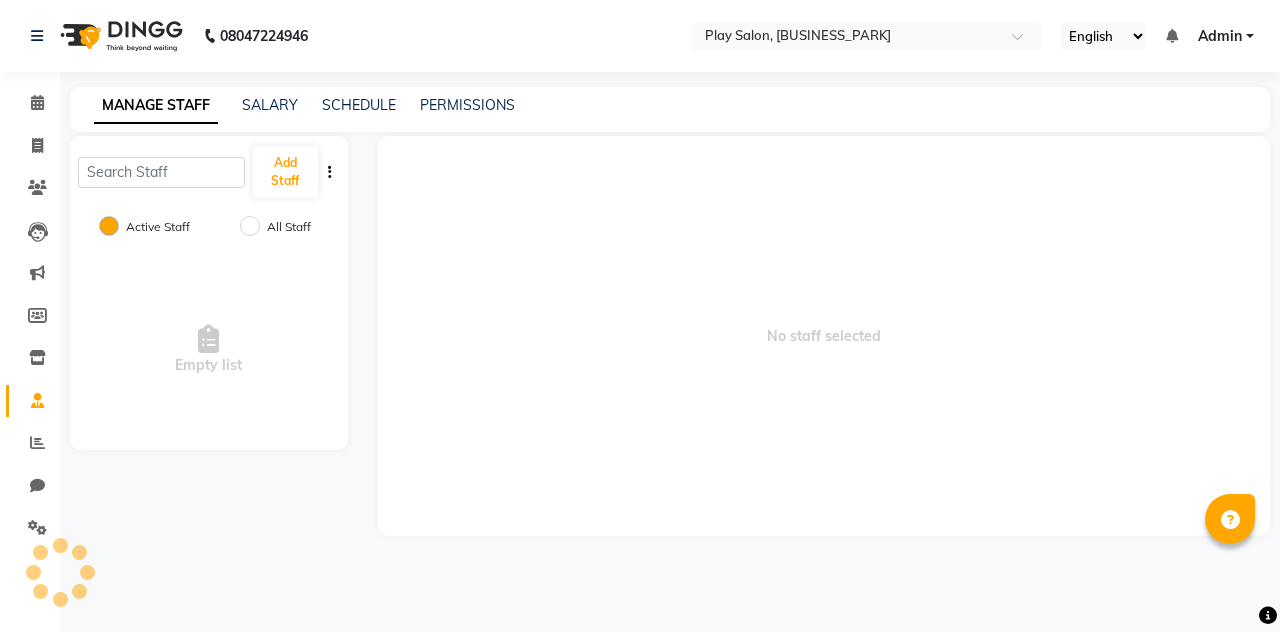 select on "en" 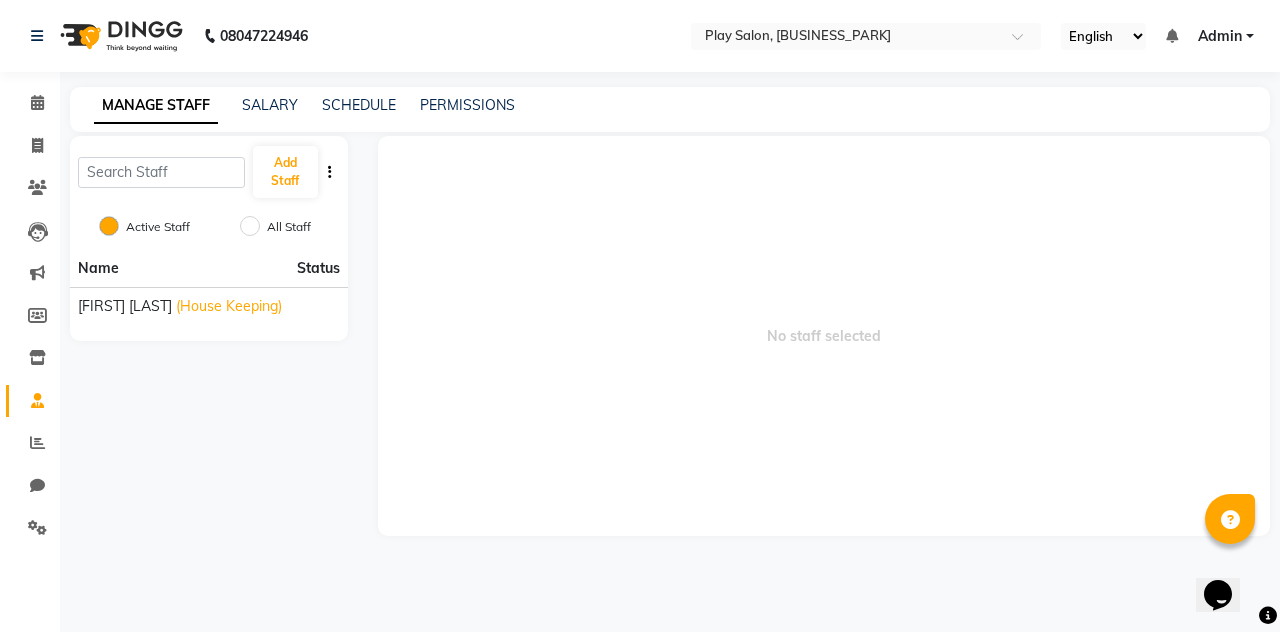scroll, scrollTop: 0, scrollLeft: 0, axis: both 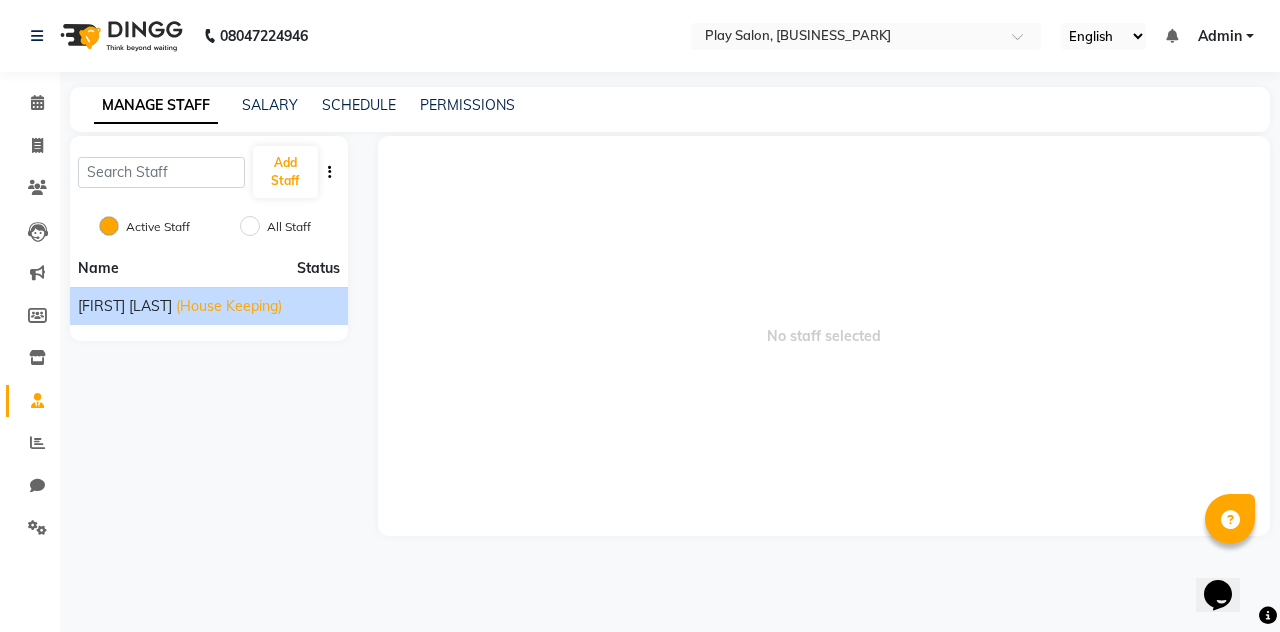 click on "Yasoda Chhetri" 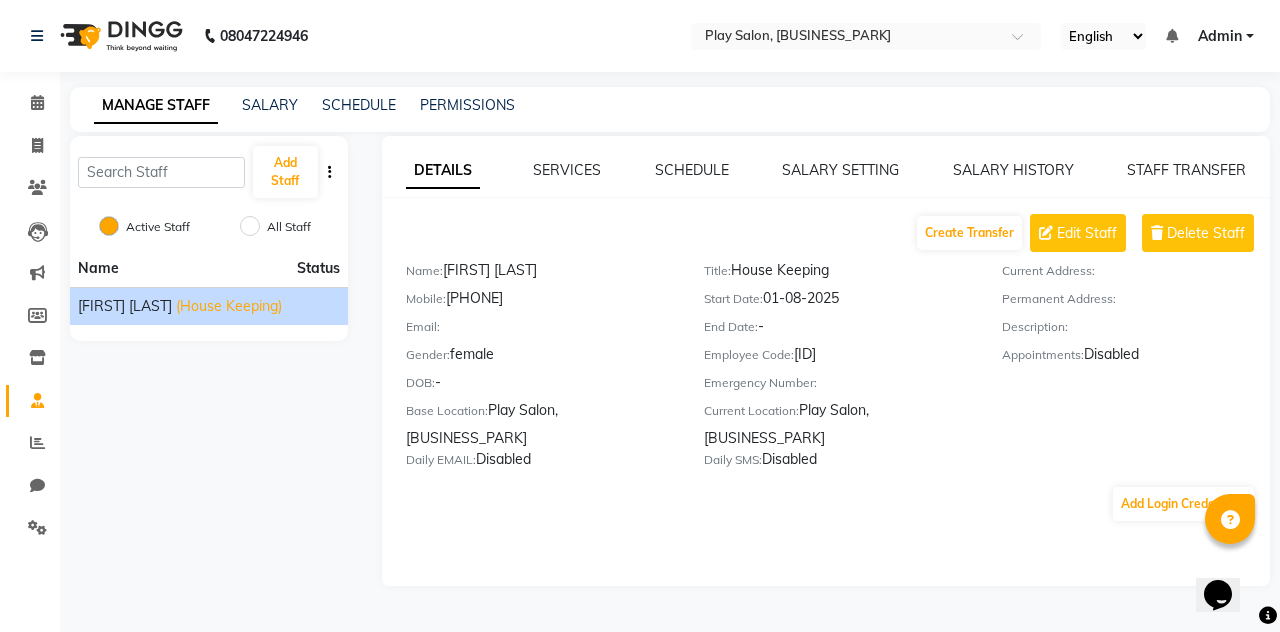 drag, startPoint x: 803, startPoint y: 358, endPoint x: 875, endPoint y: 356, distance: 72.02777 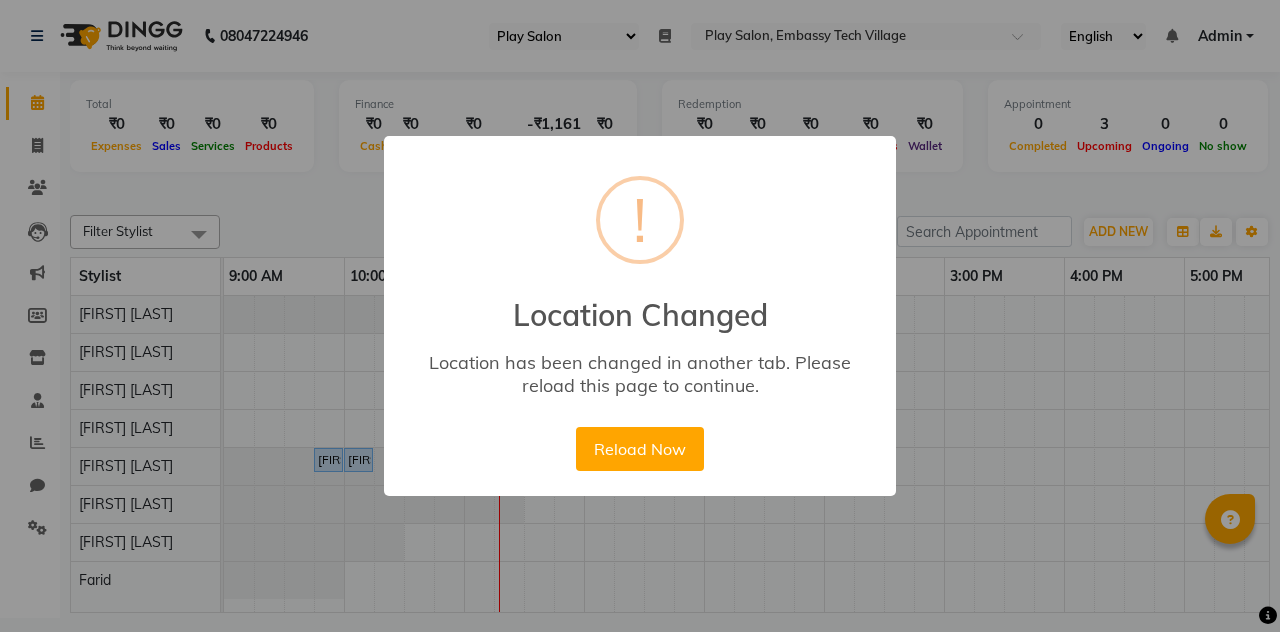 select on "92" 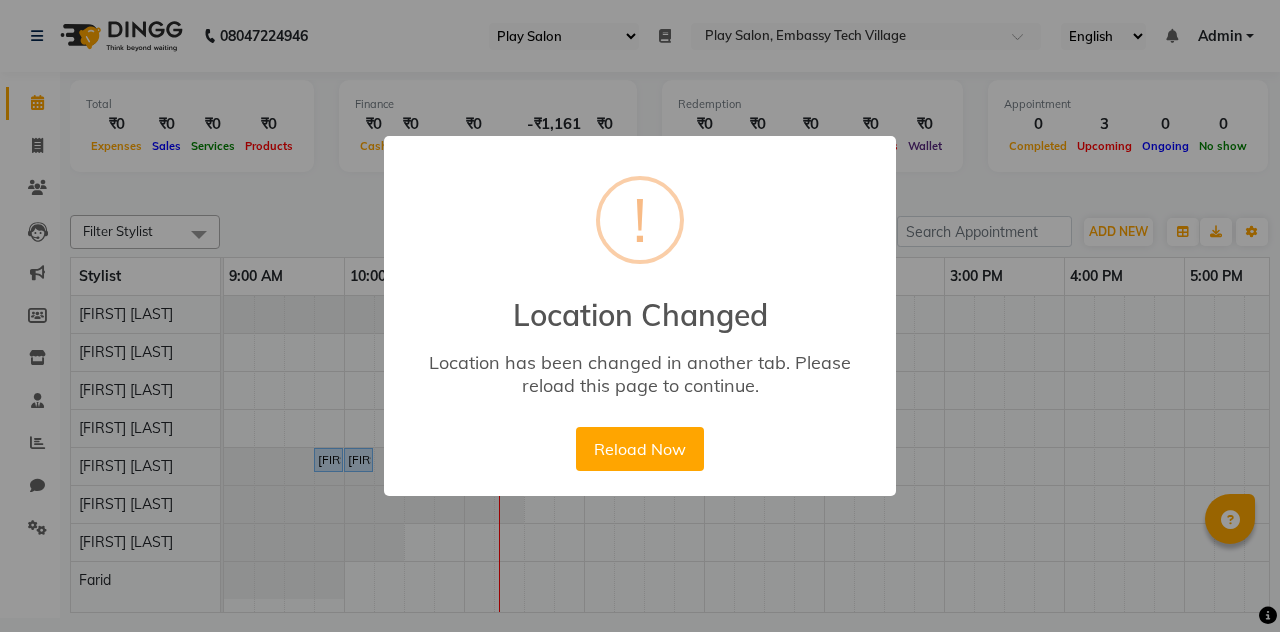 scroll, scrollTop: 0, scrollLeft: 0, axis: both 